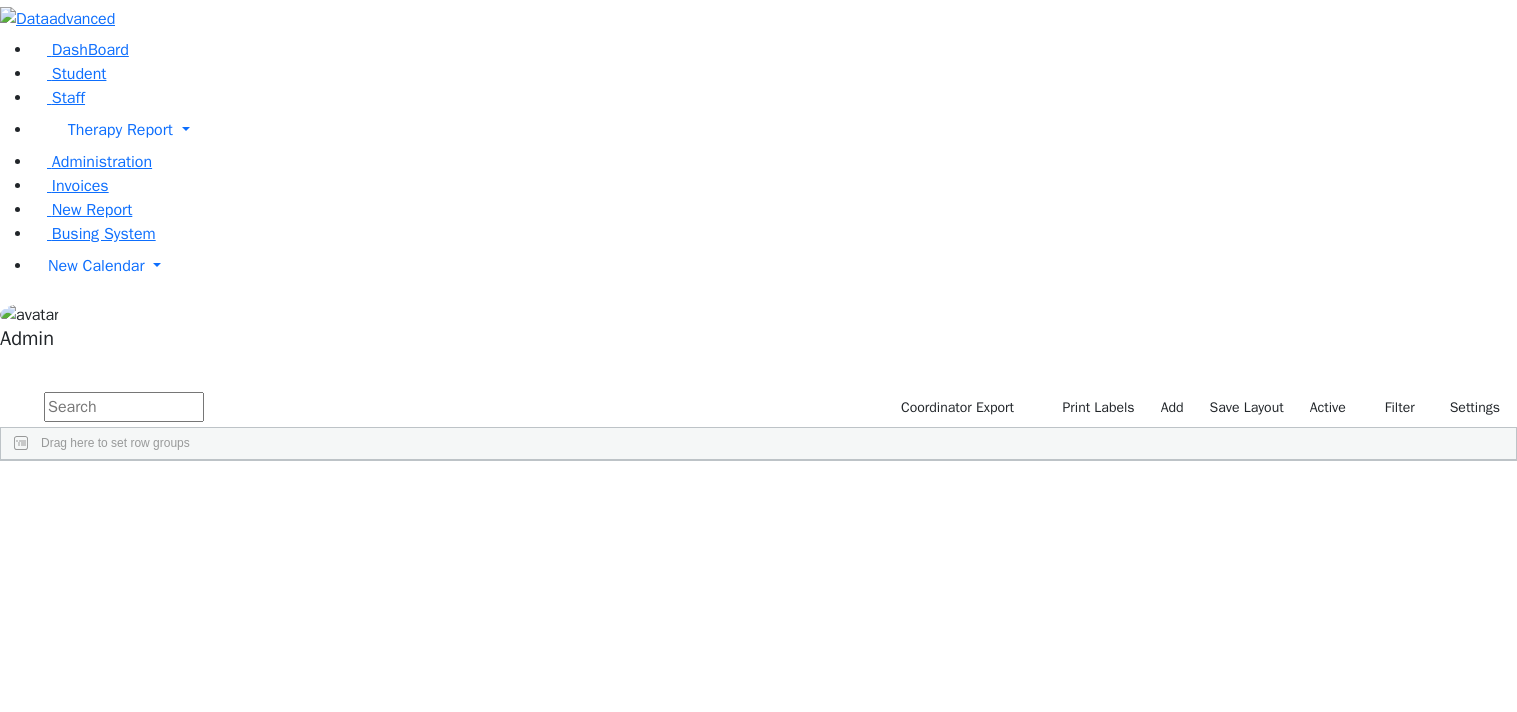 scroll, scrollTop: 0, scrollLeft: 0, axis: both 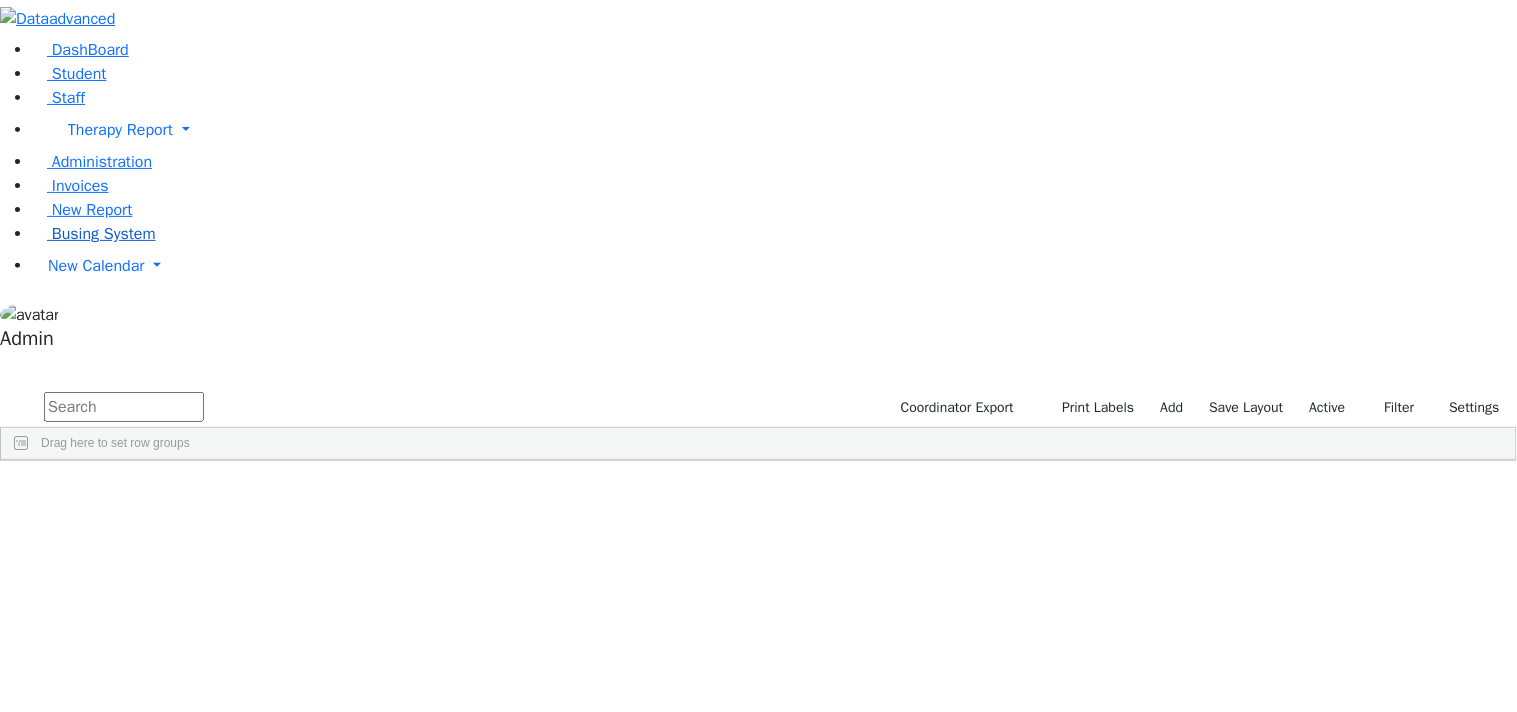 click on "Busing System" at bounding box center [104, 234] 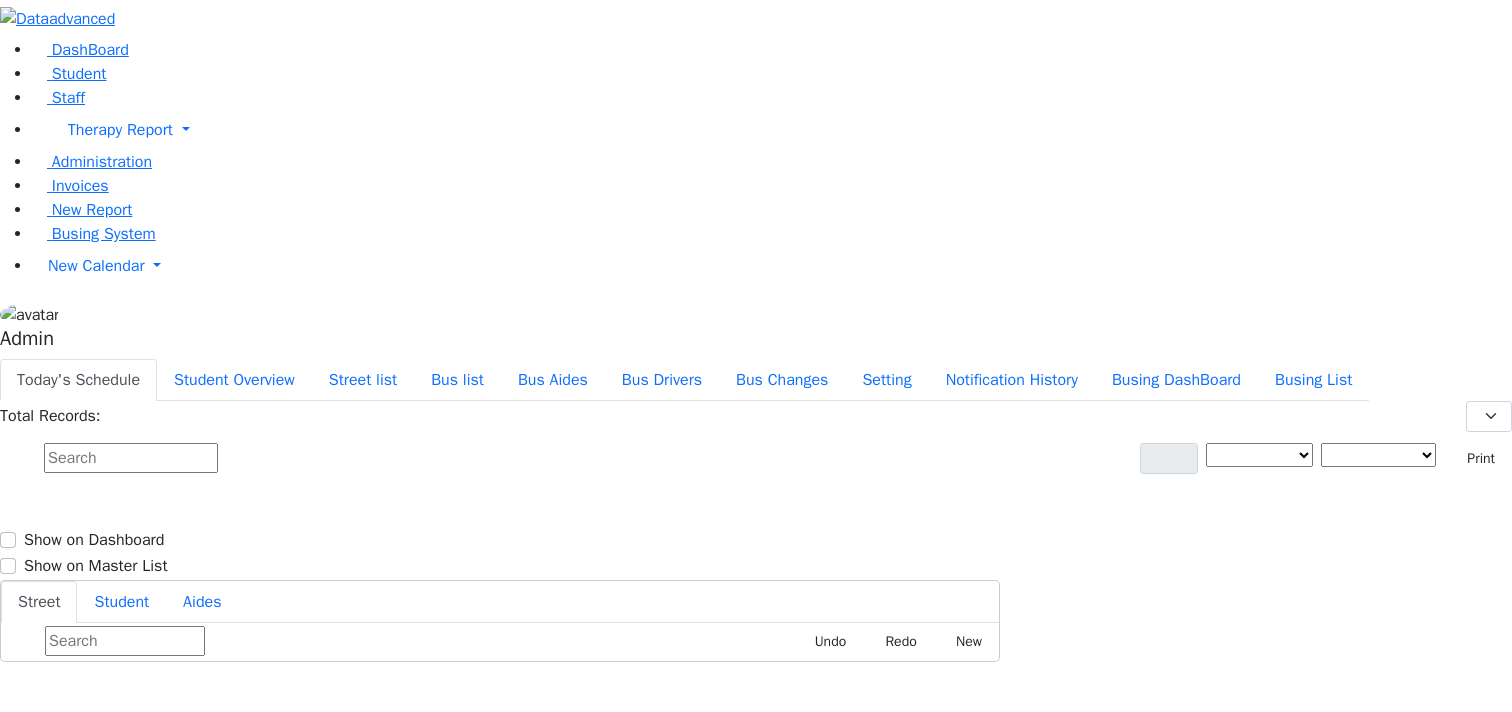 type on "[MM]/[DD]/[YYYY]" 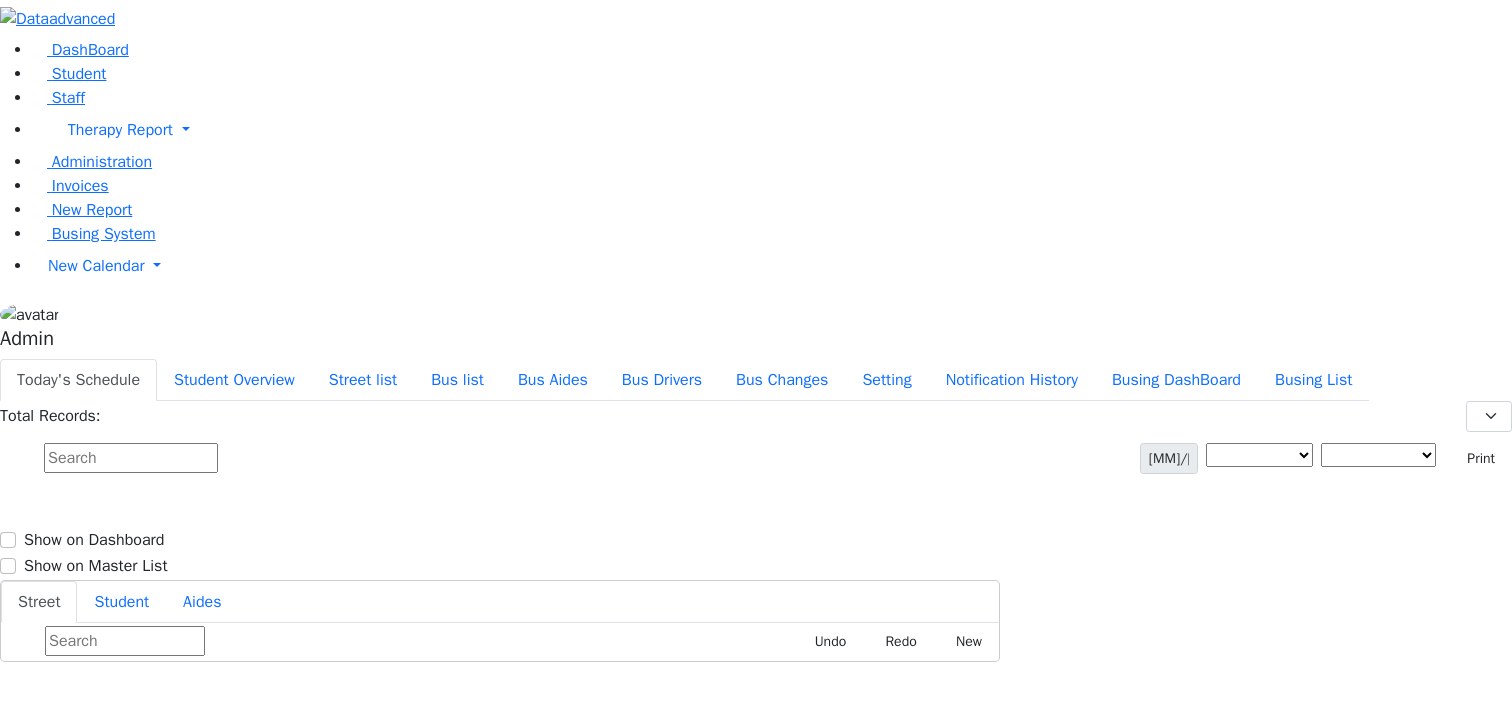 select on "3" 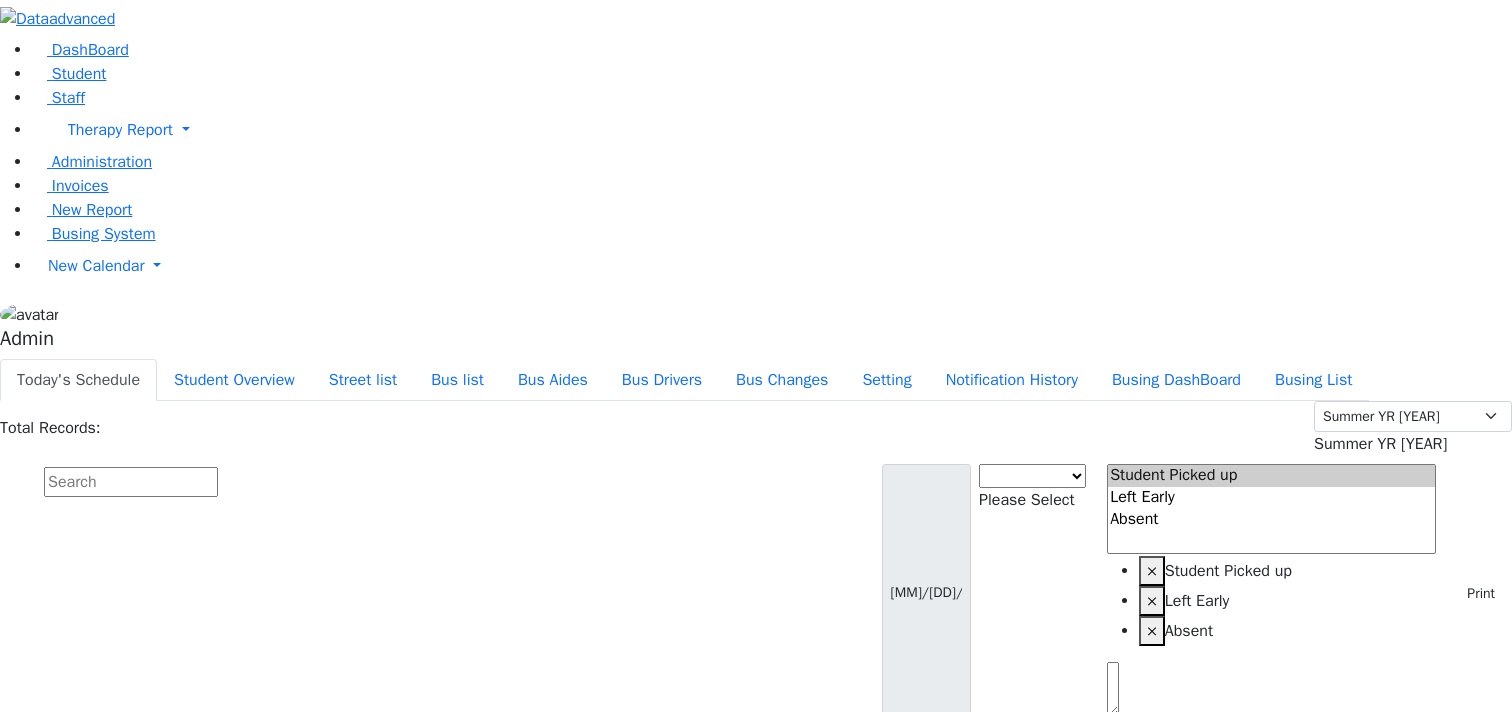 scroll, scrollTop: 0, scrollLeft: 0, axis: both 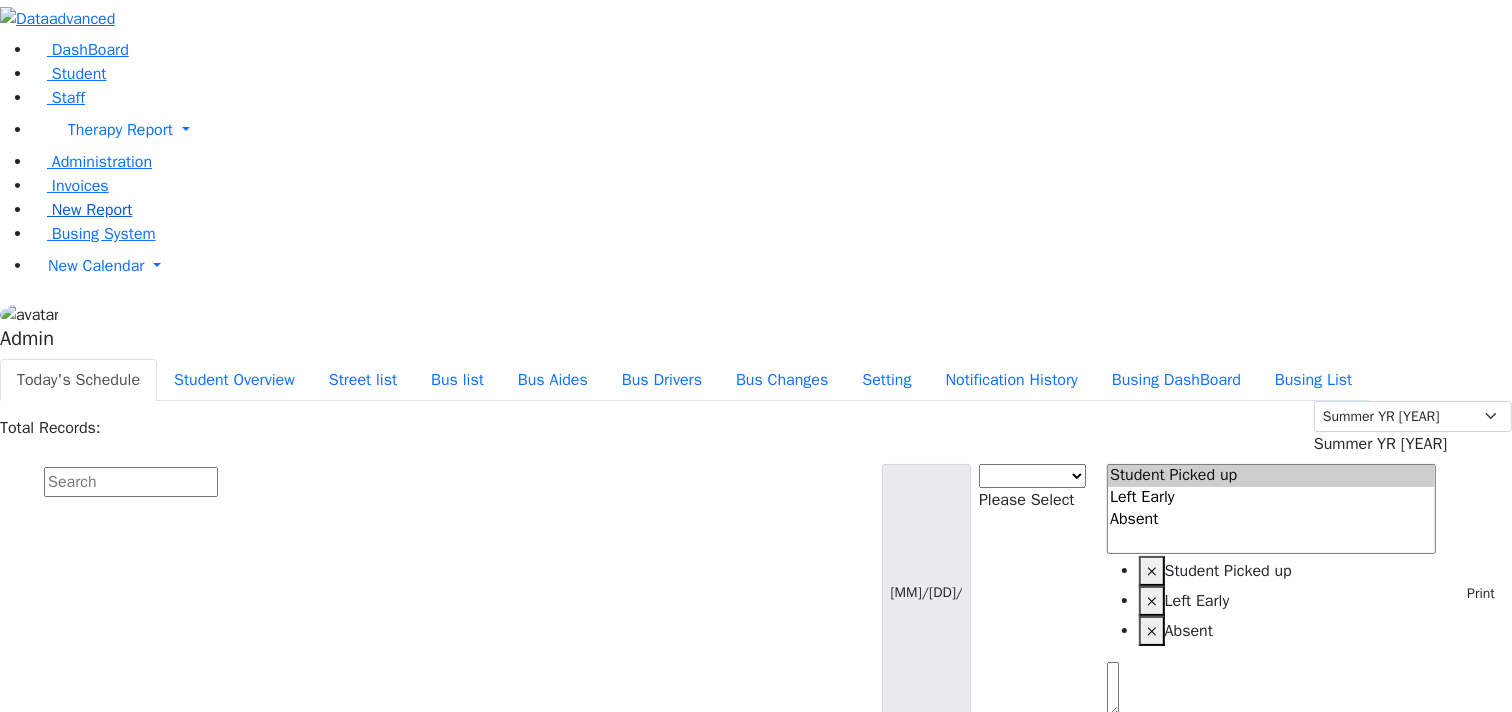 click on "New Report" at bounding box center (92, 210) 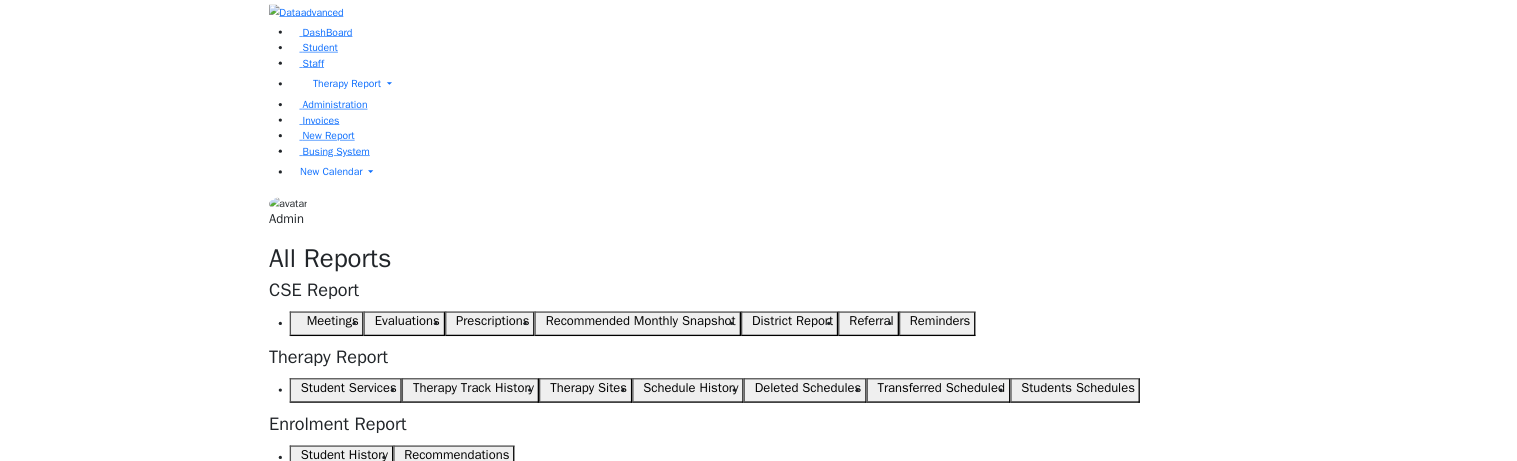 scroll, scrollTop: 0, scrollLeft: 0, axis: both 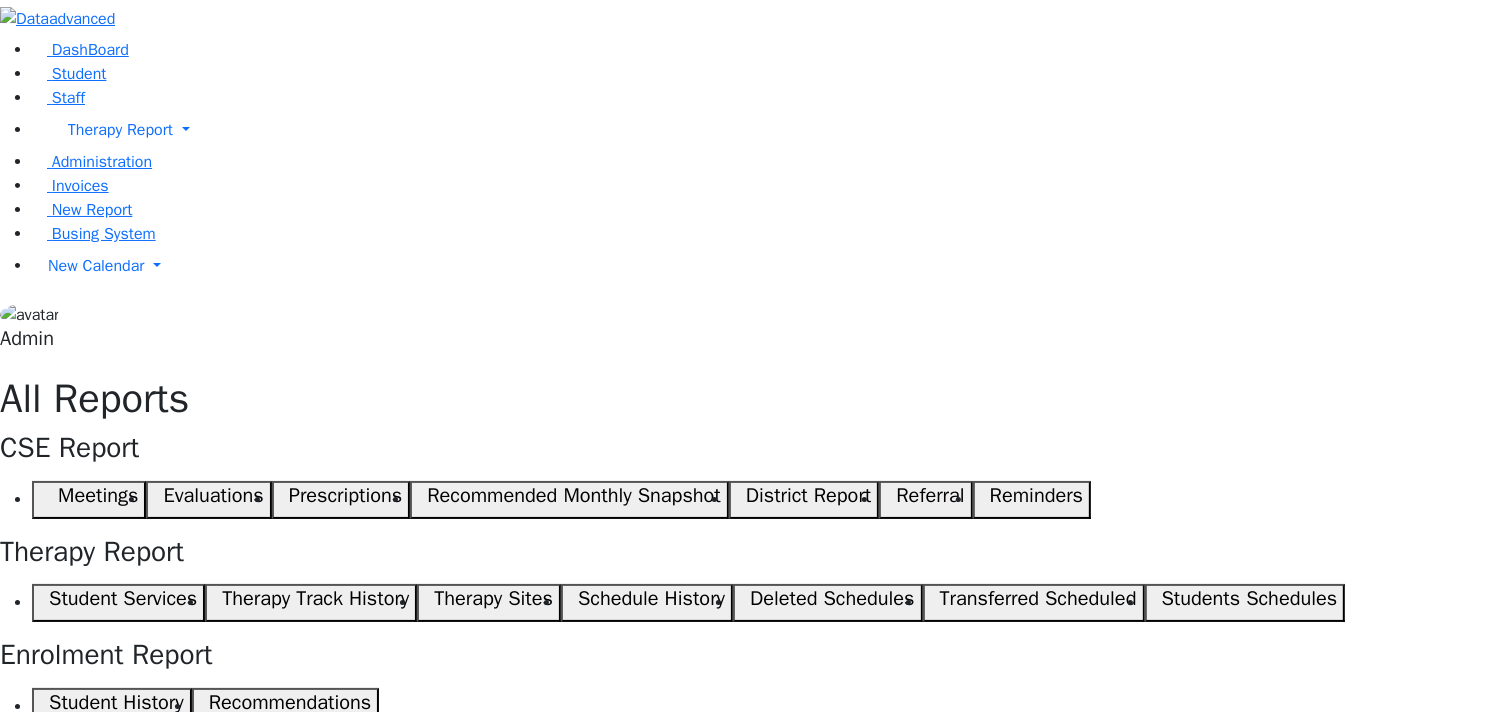click on "Student Services" at bounding box center [123, 599] 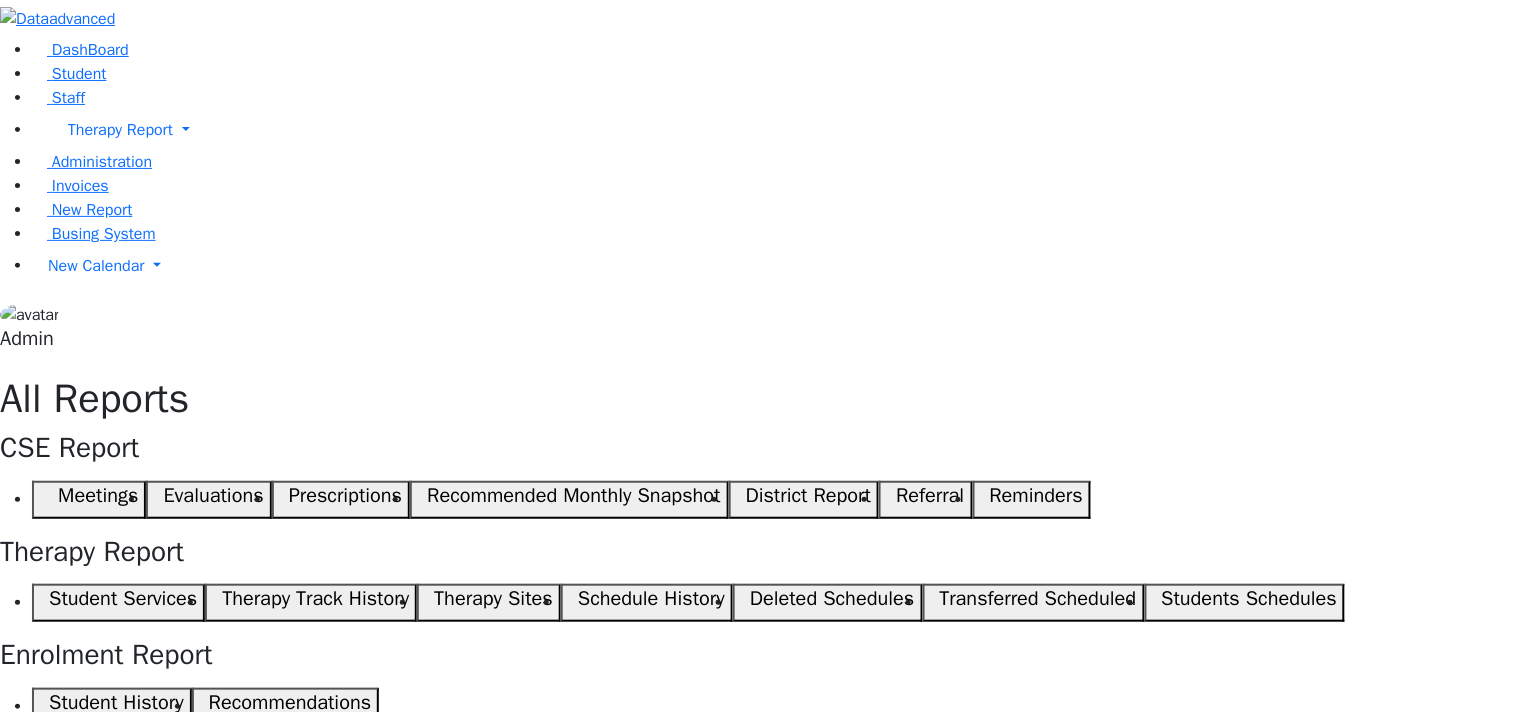 select on "211" 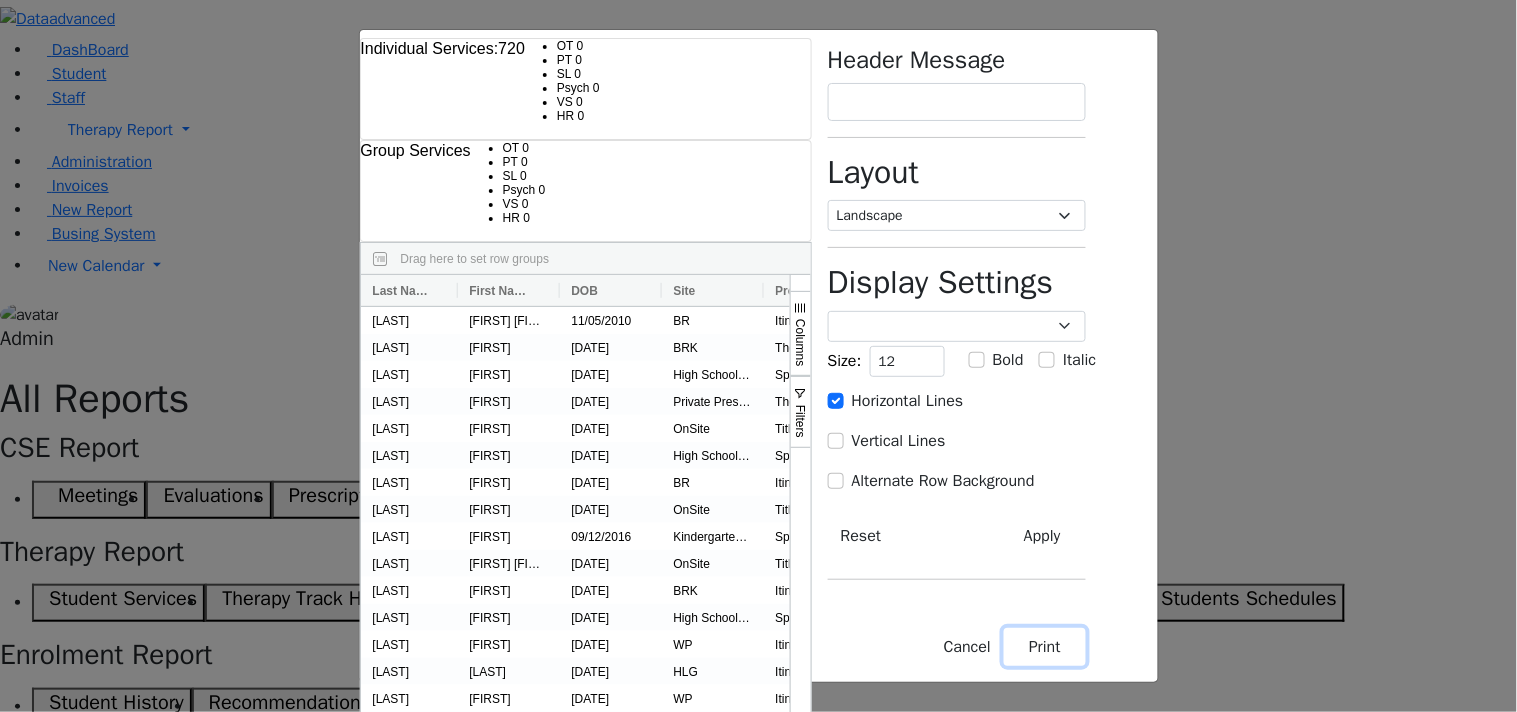 click on "Print" at bounding box center (1045, 647) 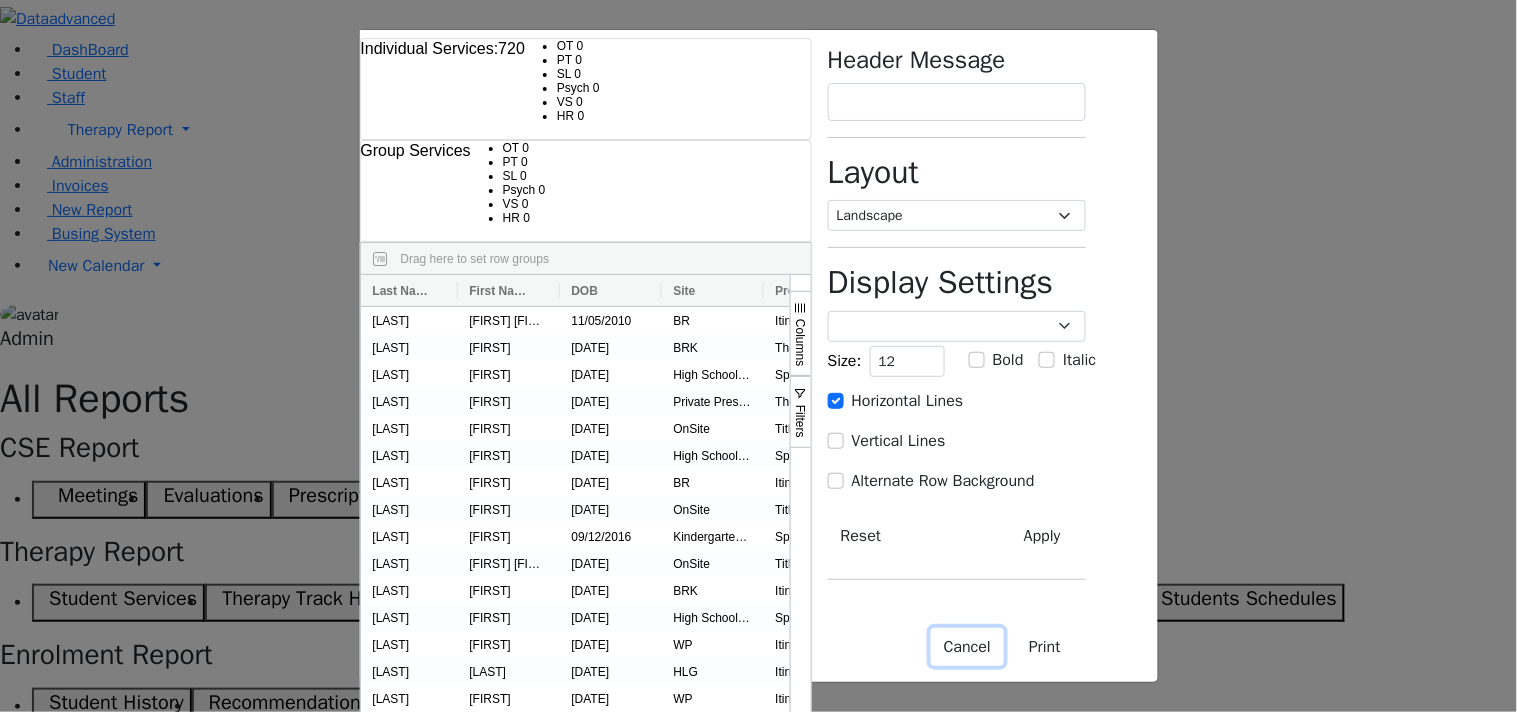 click on "Cancel" at bounding box center [967, 647] 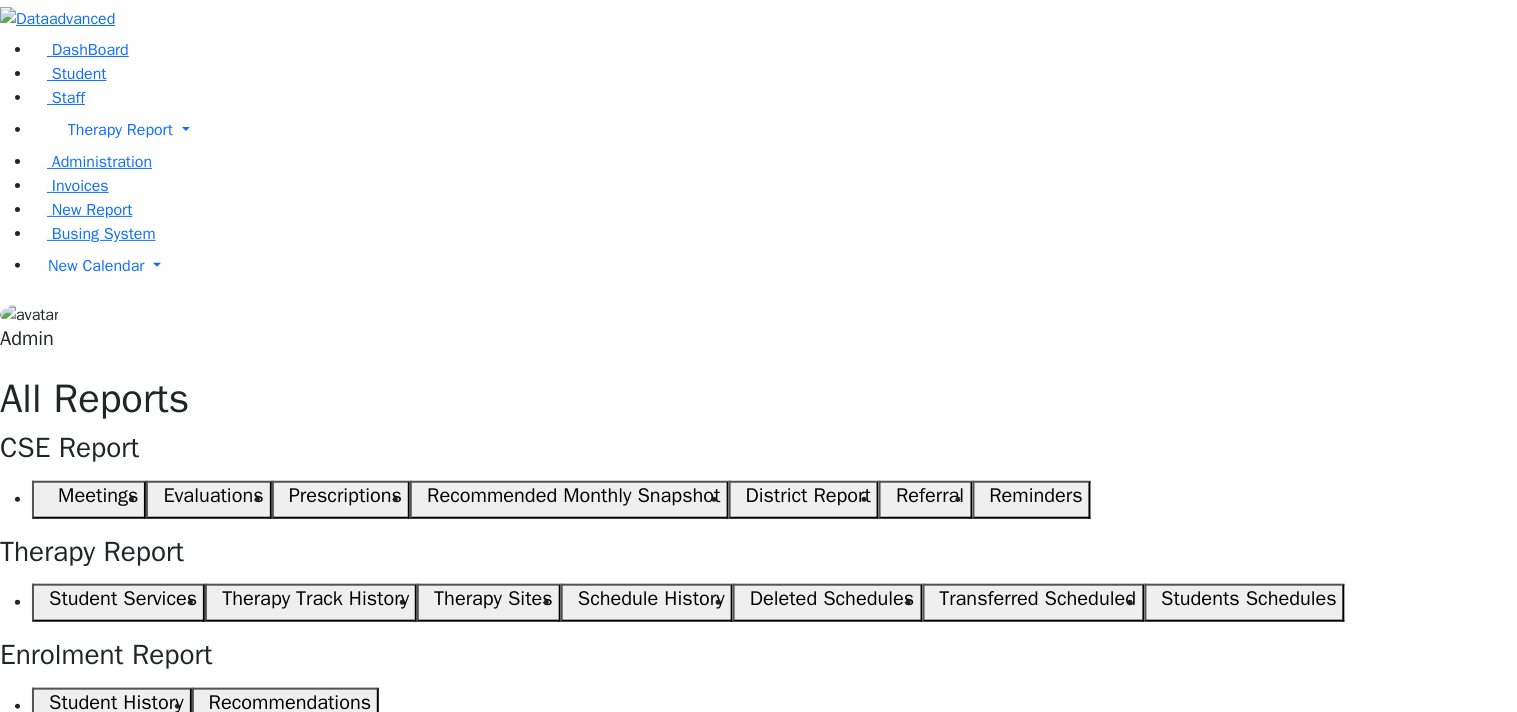 click on "Individual Services:  720" at bounding box center (0, 0) 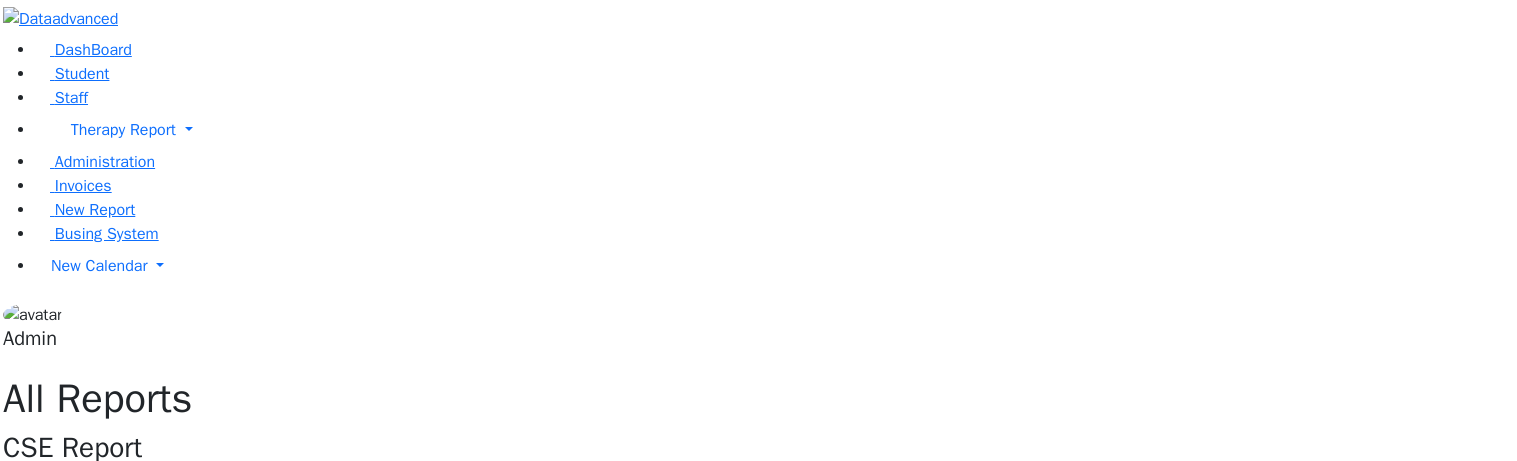 scroll, scrollTop: 0, scrollLeft: 0, axis: both 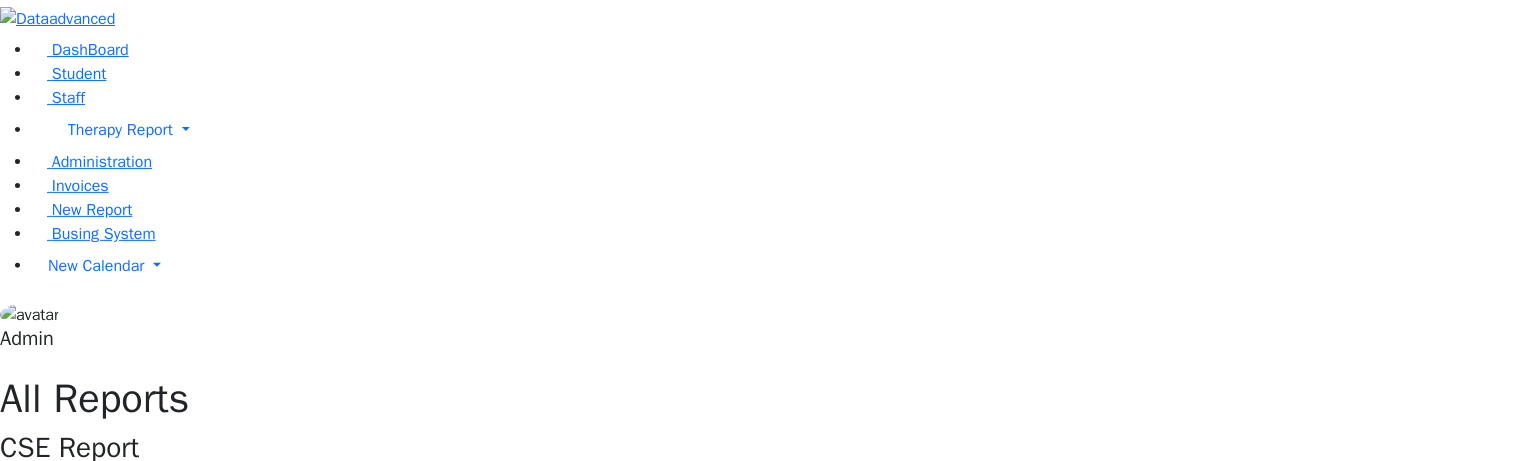click on "Active" at bounding box center [1327, 927] 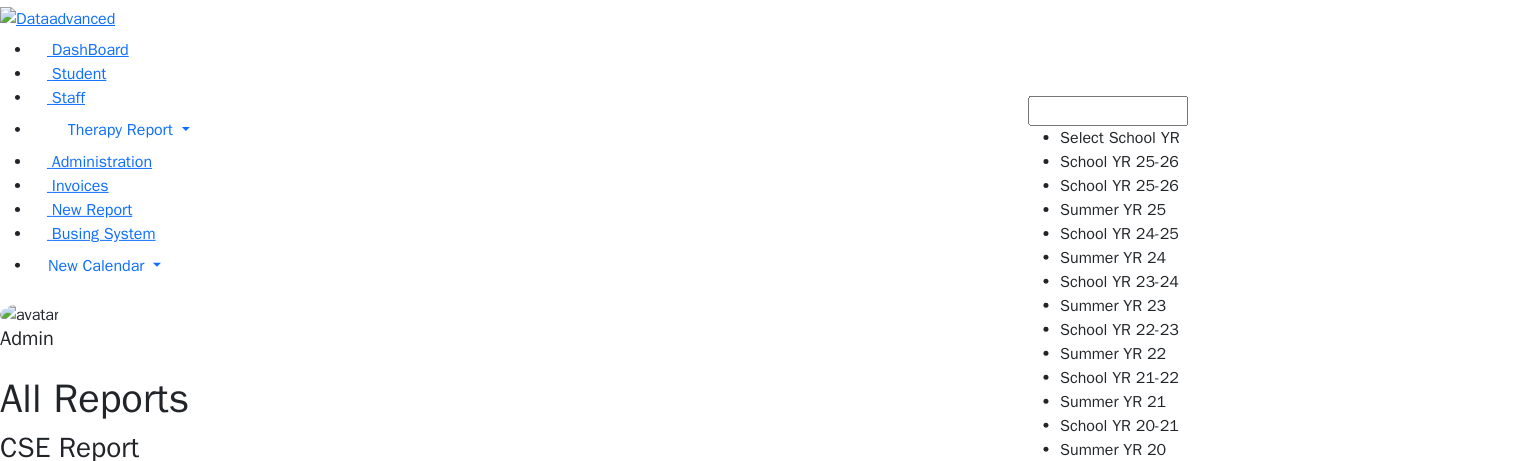 click on "Summer YR 25" at bounding box center [1286, 1169] 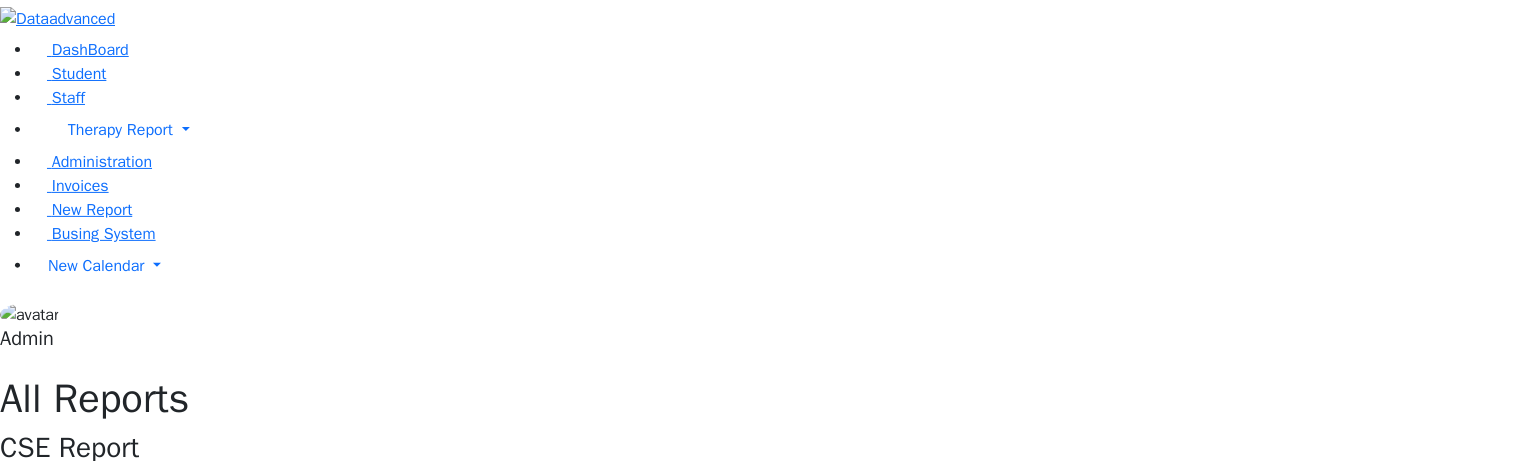 click on "07/01/2024-08/09/2024" at bounding box center [1387, 927] 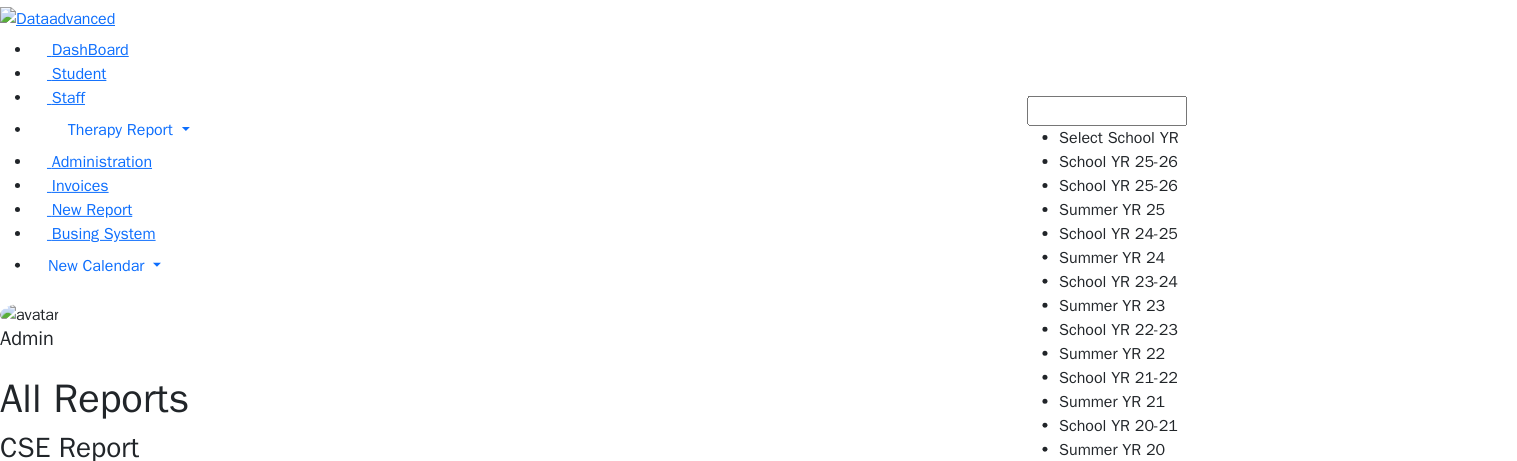 click on "Summer YR 24" at bounding box center (1286, 1169) 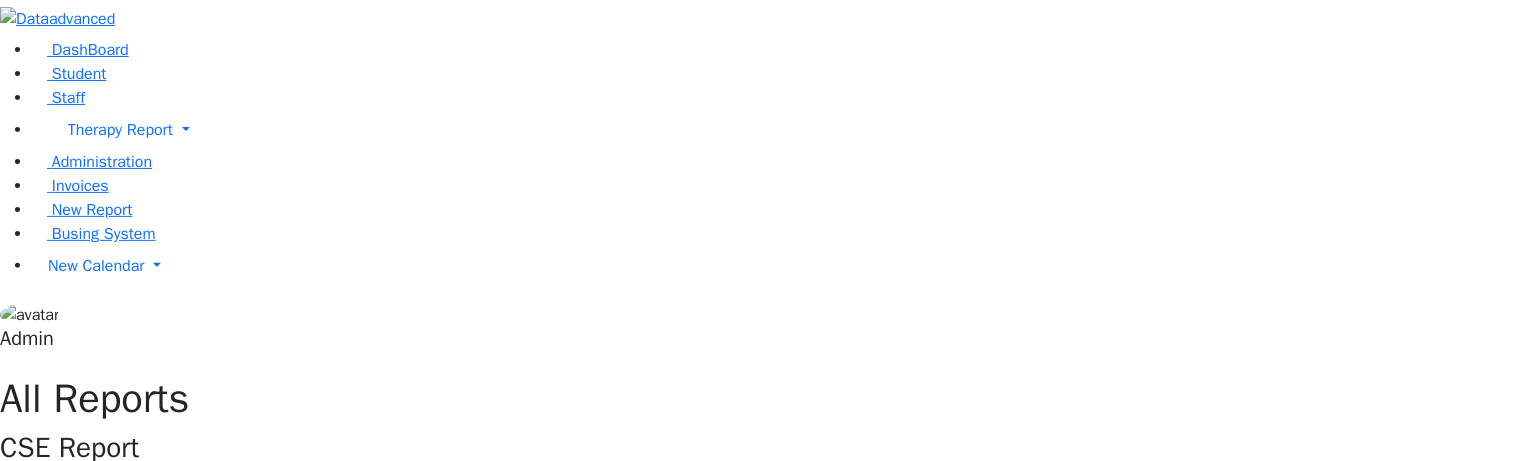 click on "Save Layout
Active 09/01/2023-06/21/2024
Filter
Show Even With No Services
Show Active Only
Show Only Consult
Show Session Info
Show Therapy Info
School Year" at bounding box center [1354, 927] 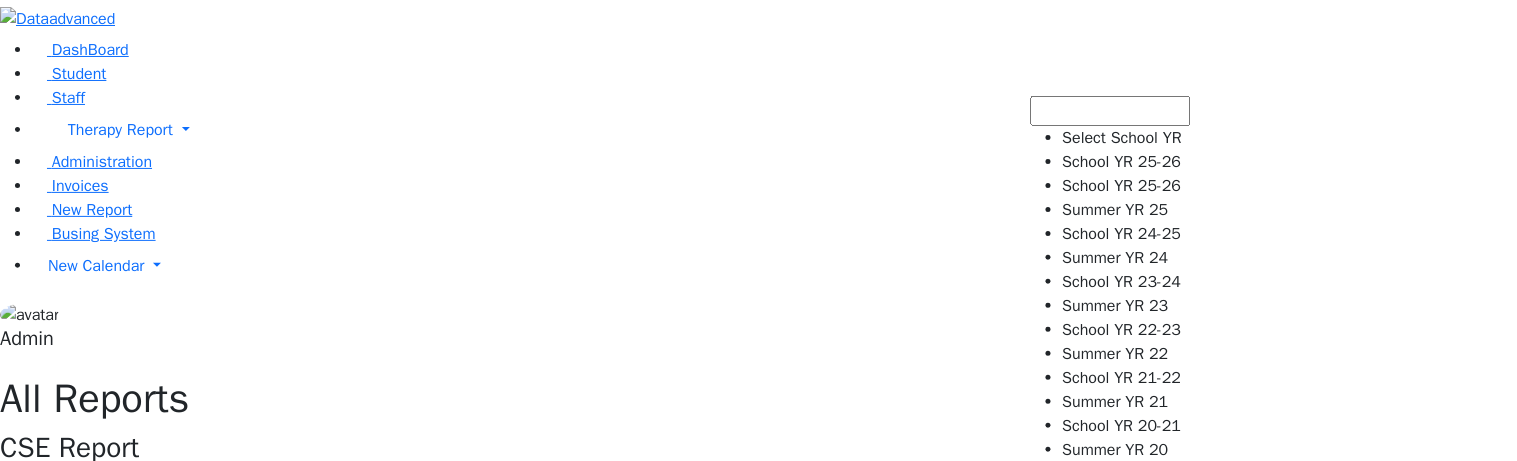 click on "School YR 23-24" at bounding box center [1292, 1169] 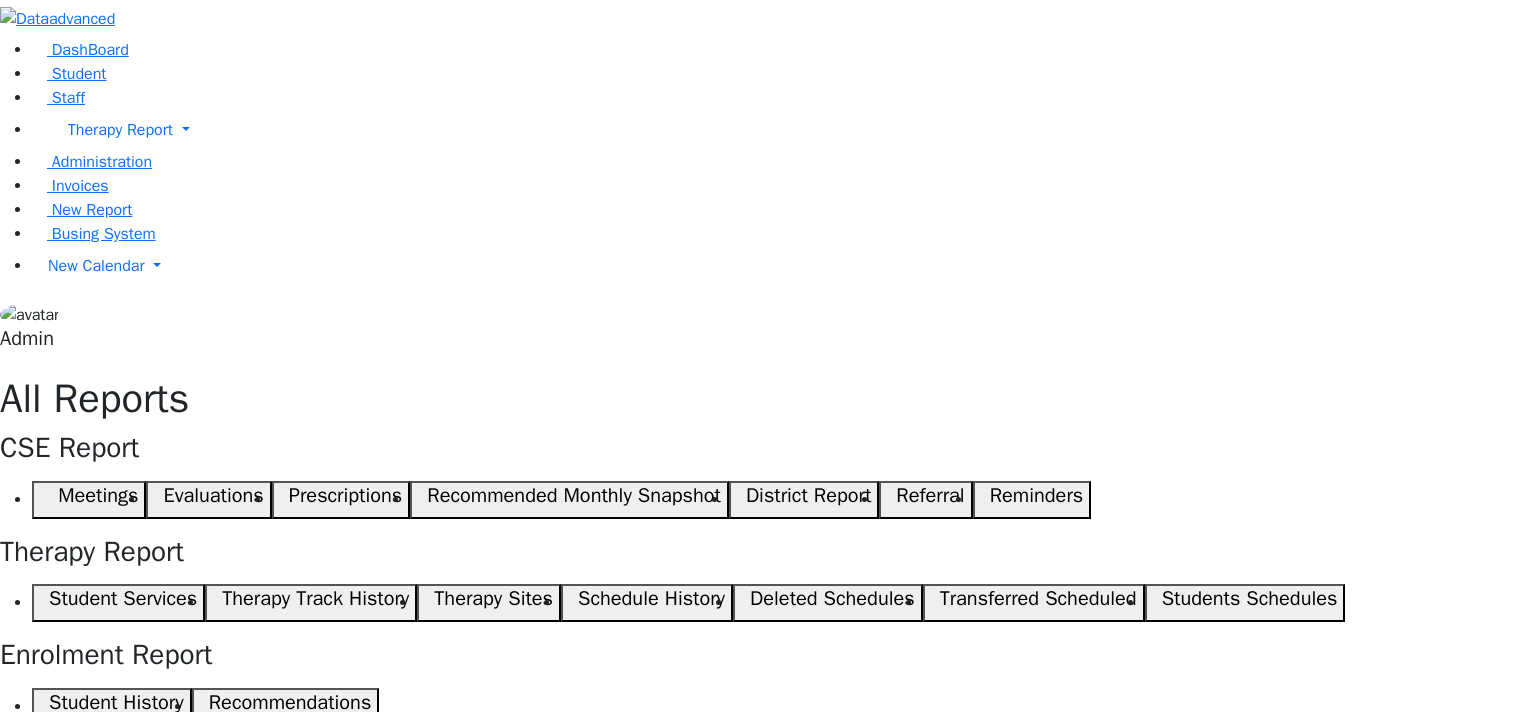 scroll, scrollTop: 0, scrollLeft: 0, axis: both 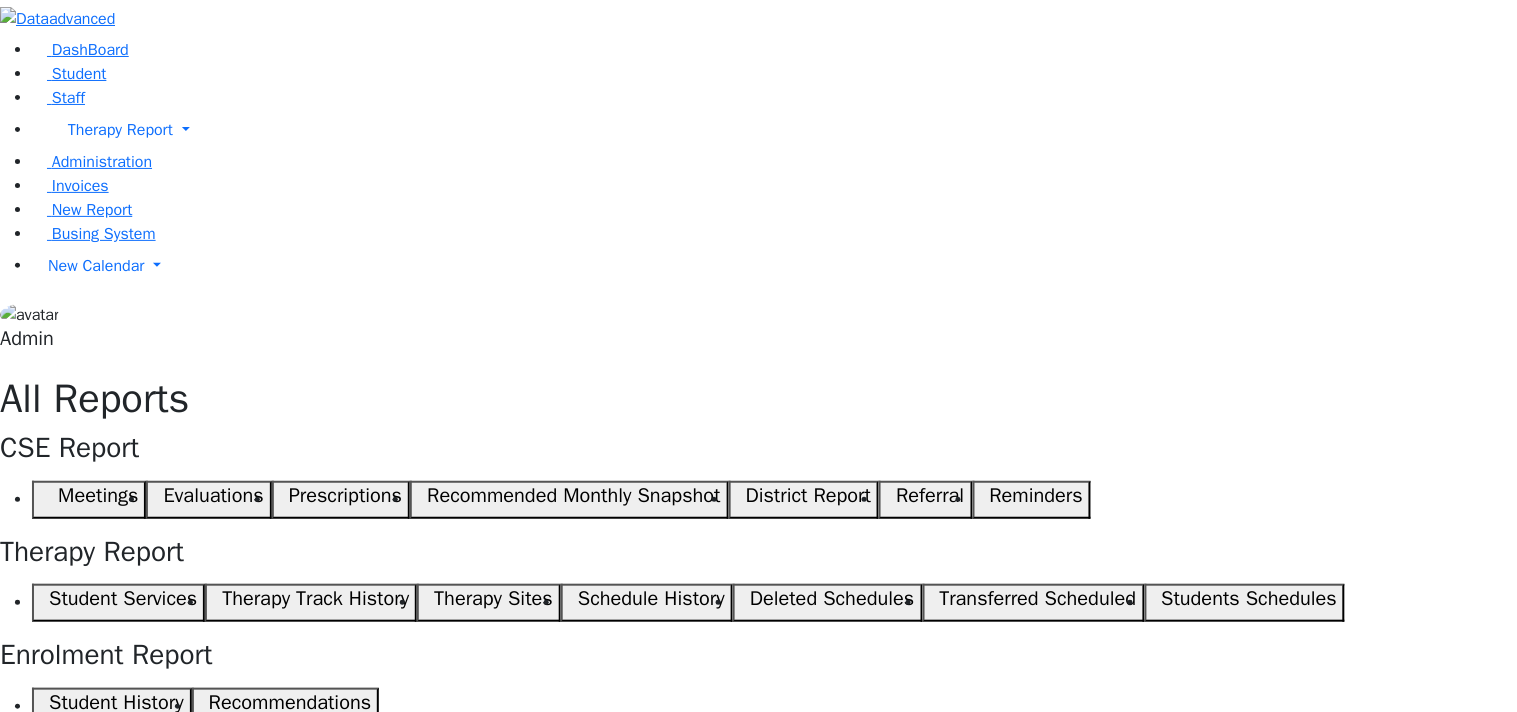 click on "Active [DATE]-[DATE]
Filter
Show Even With No Services
Show Active Only
Show Only Consult
Show Session Info
Show Therapy Info" at bounding box center [1404, 927] 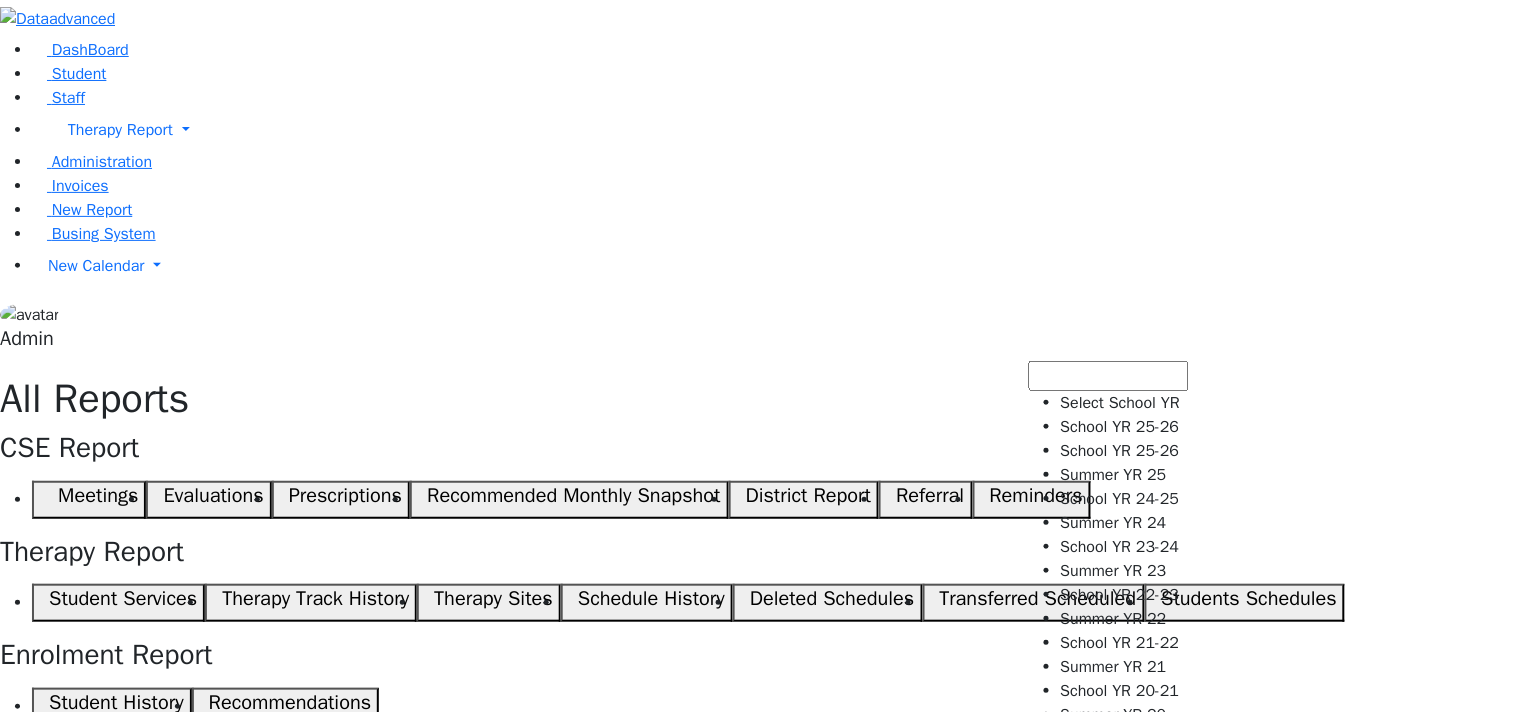 click on "Summer YR 25" at bounding box center (1286, 1169) 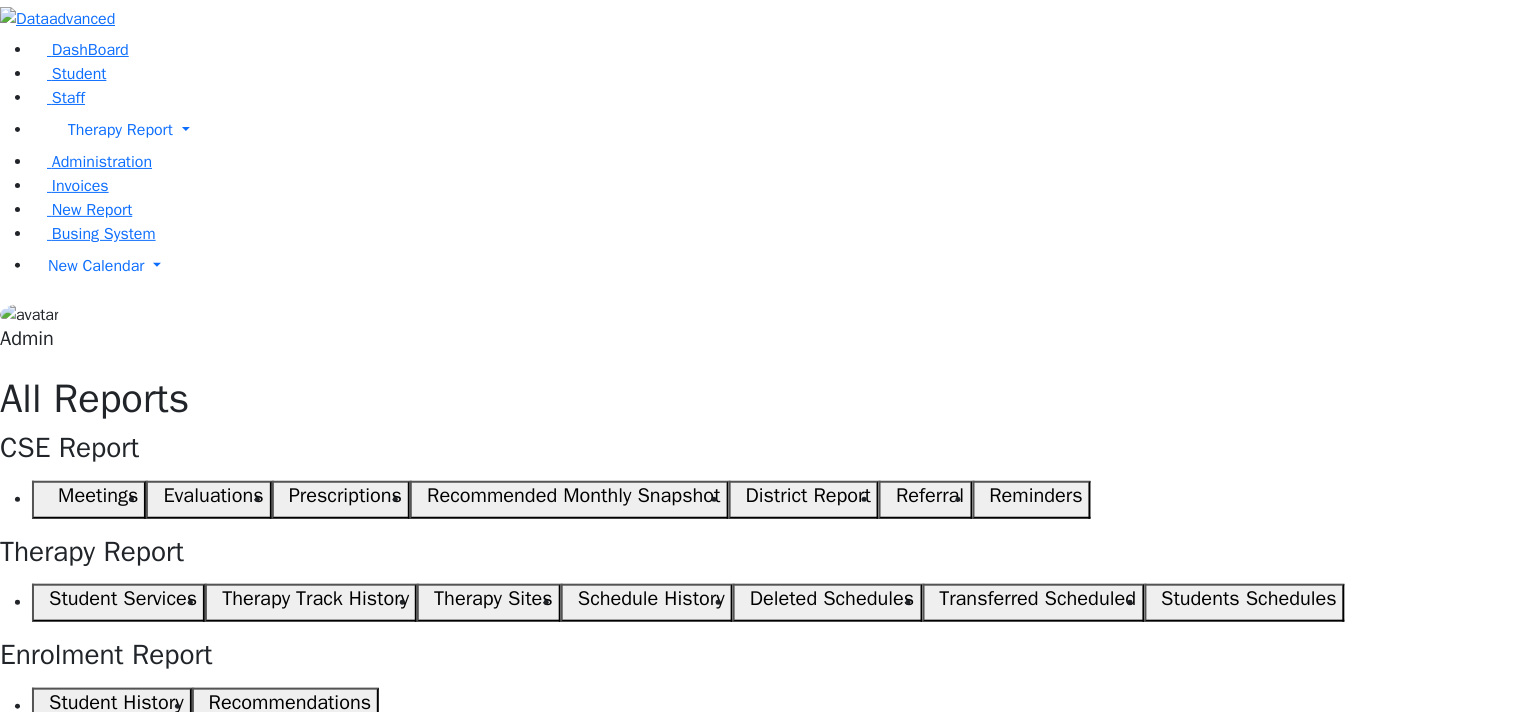 click on "09/02/2025-06/25/2026" at bounding box center (1387, 927) 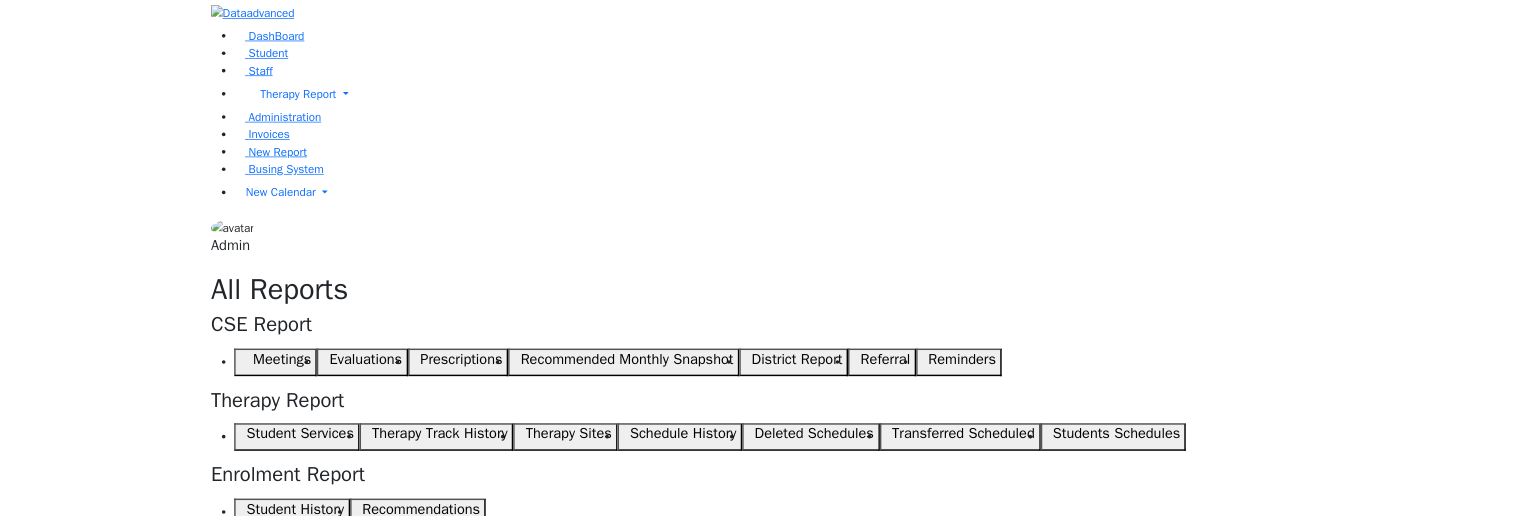 scroll, scrollTop: 0, scrollLeft: 0, axis: both 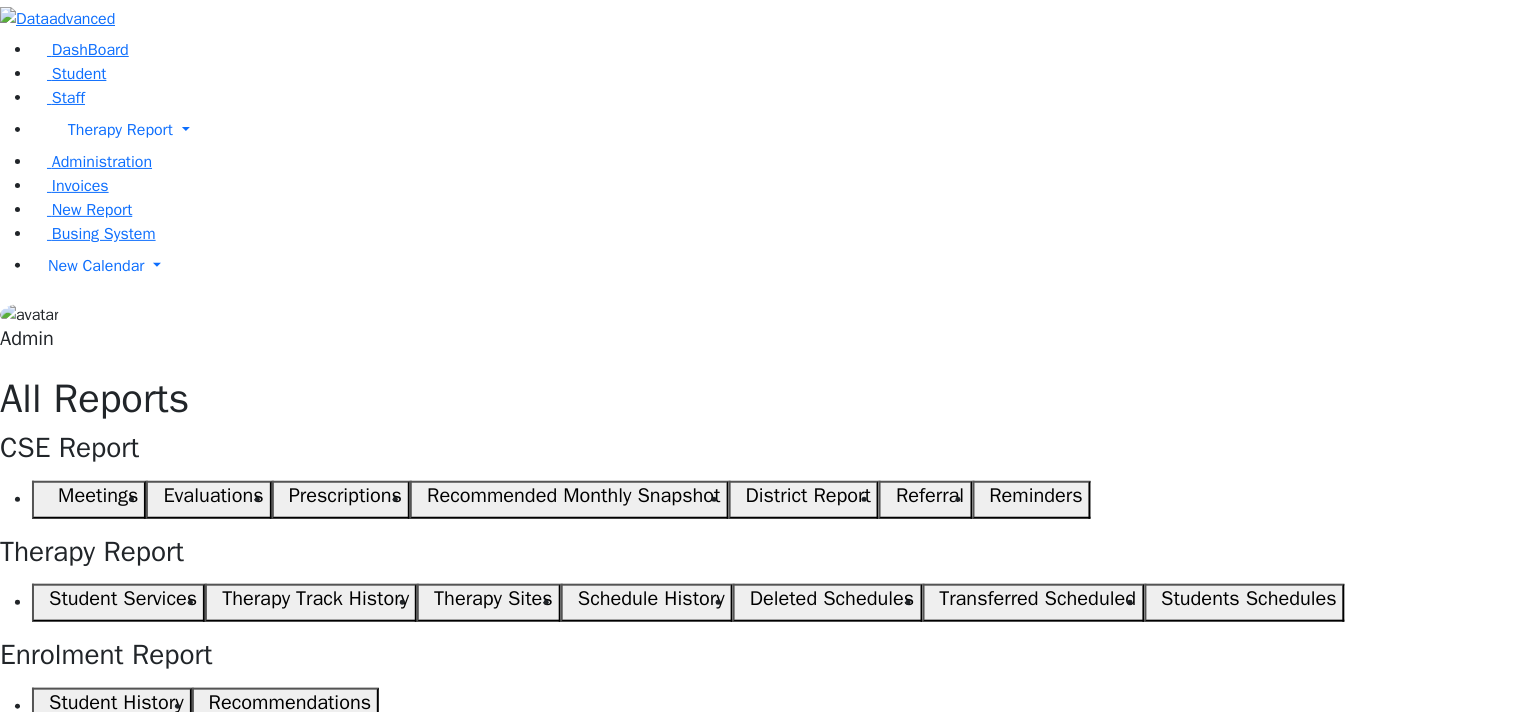 click at bounding box center [14, 855] 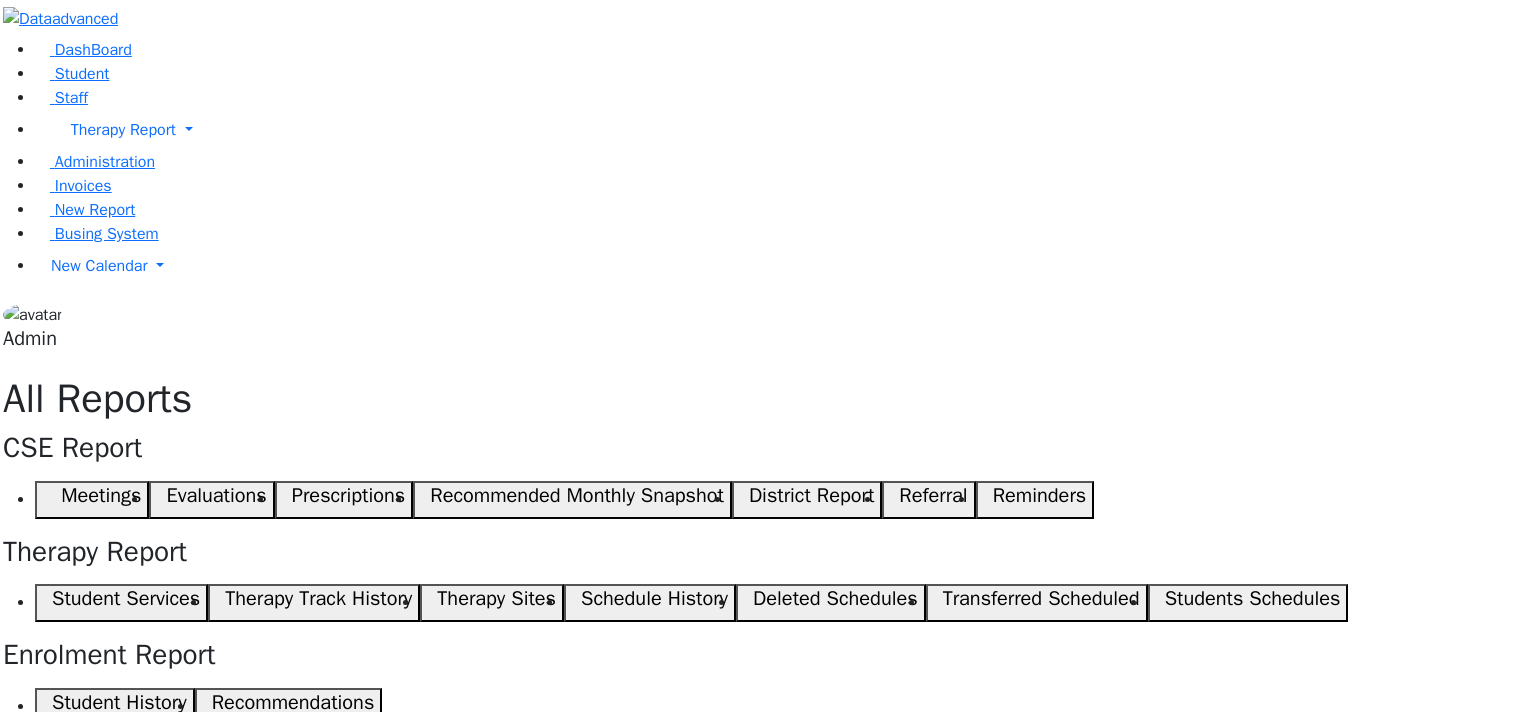 scroll, scrollTop: 0, scrollLeft: 0, axis: both 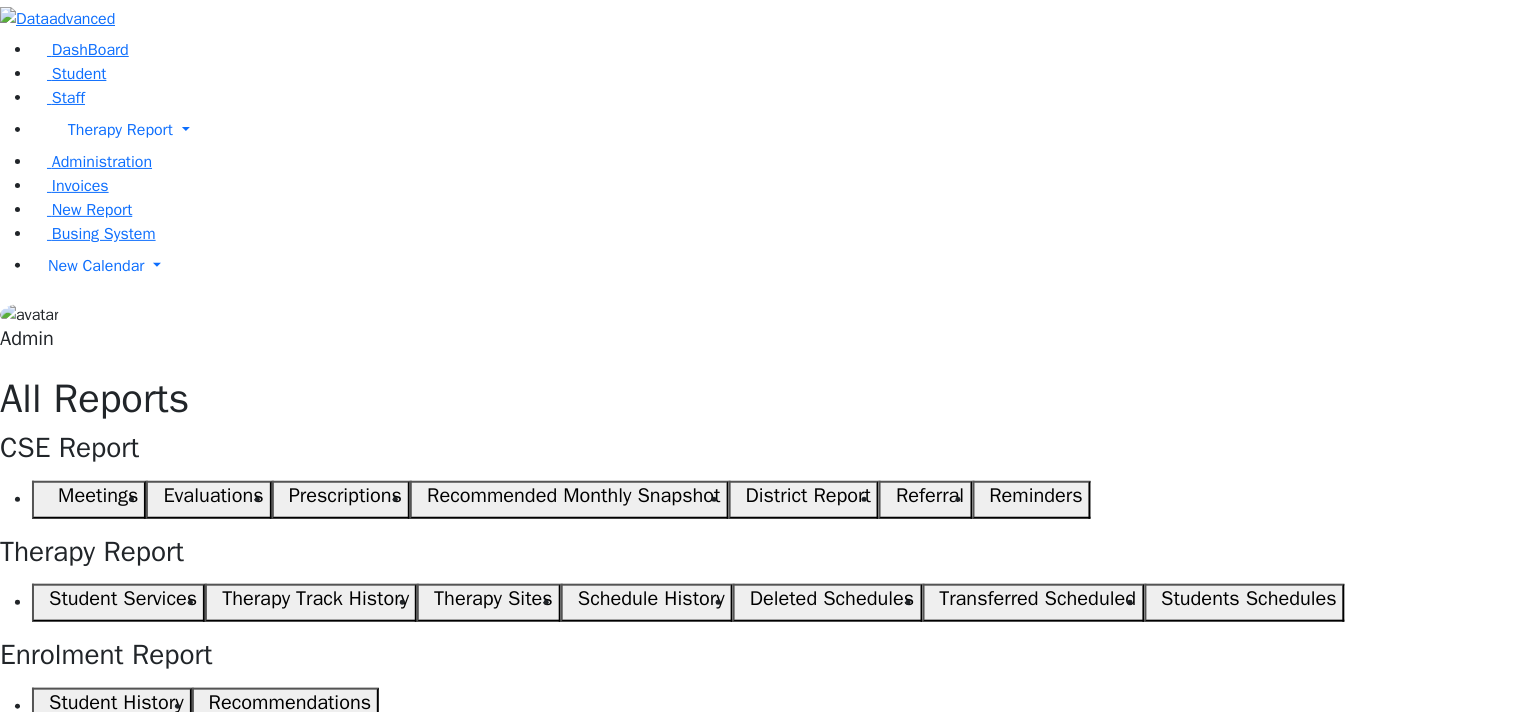 click on "07/02/2025-08/12/2025" at bounding box center (1346, 927) 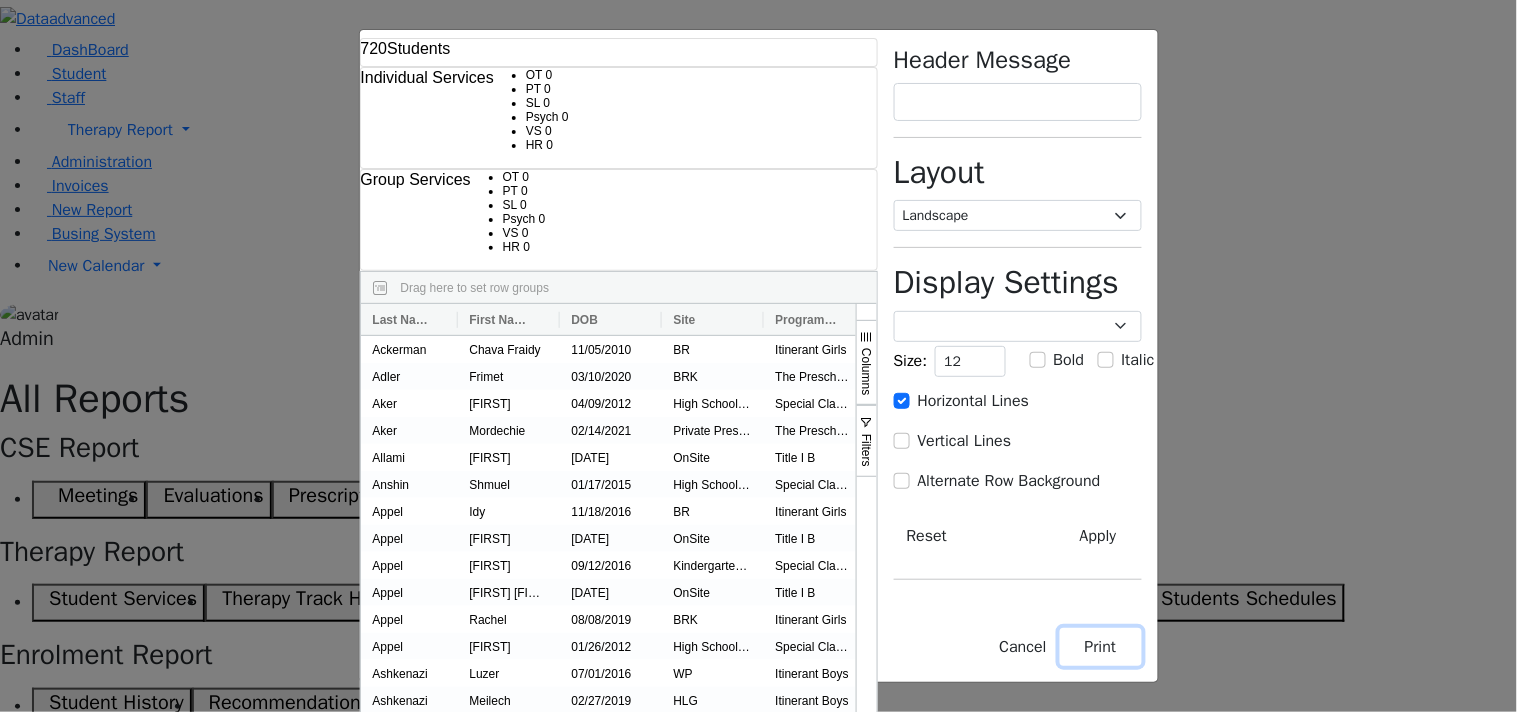 click on "Print" at bounding box center (1101, 647) 